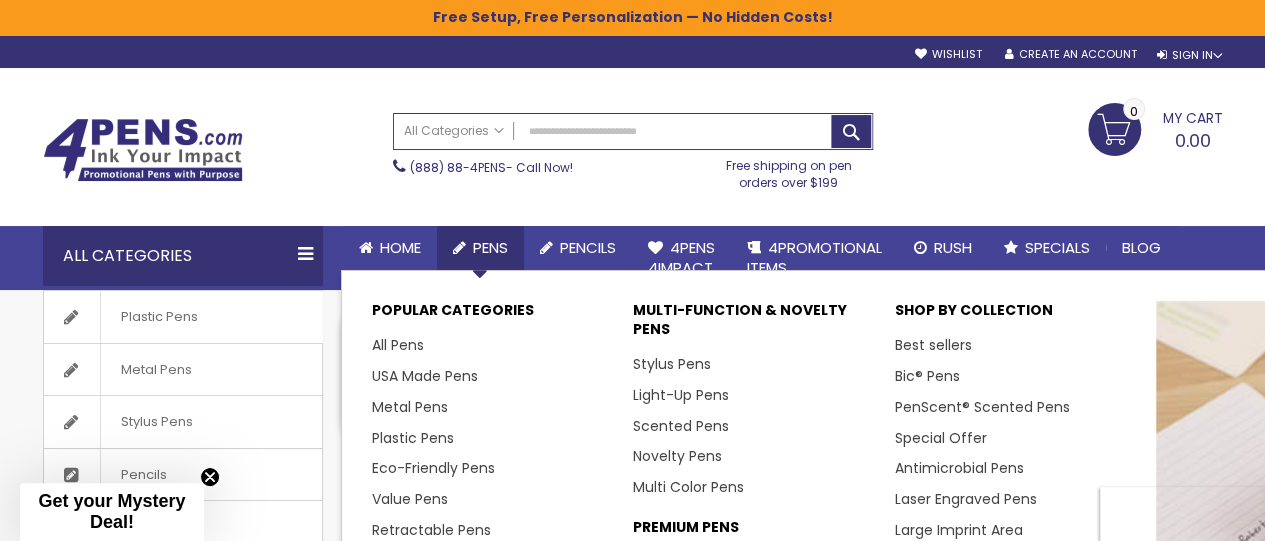 scroll, scrollTop: 200, scrollLeft: 0, axis: vertical 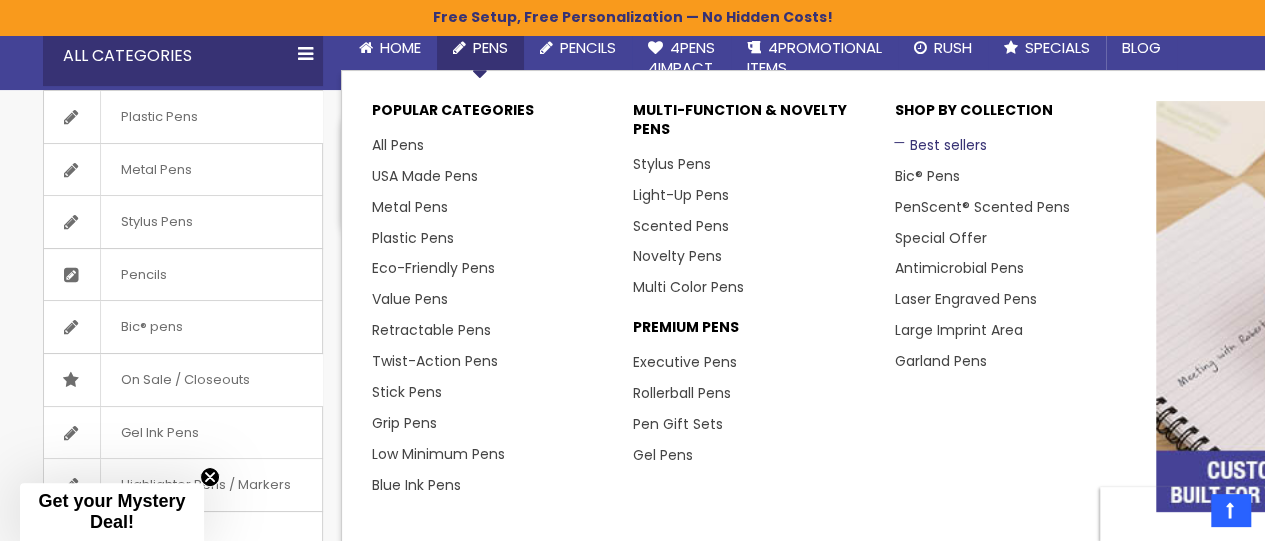 click on "Best sellers" at bounding box center [940, 145] 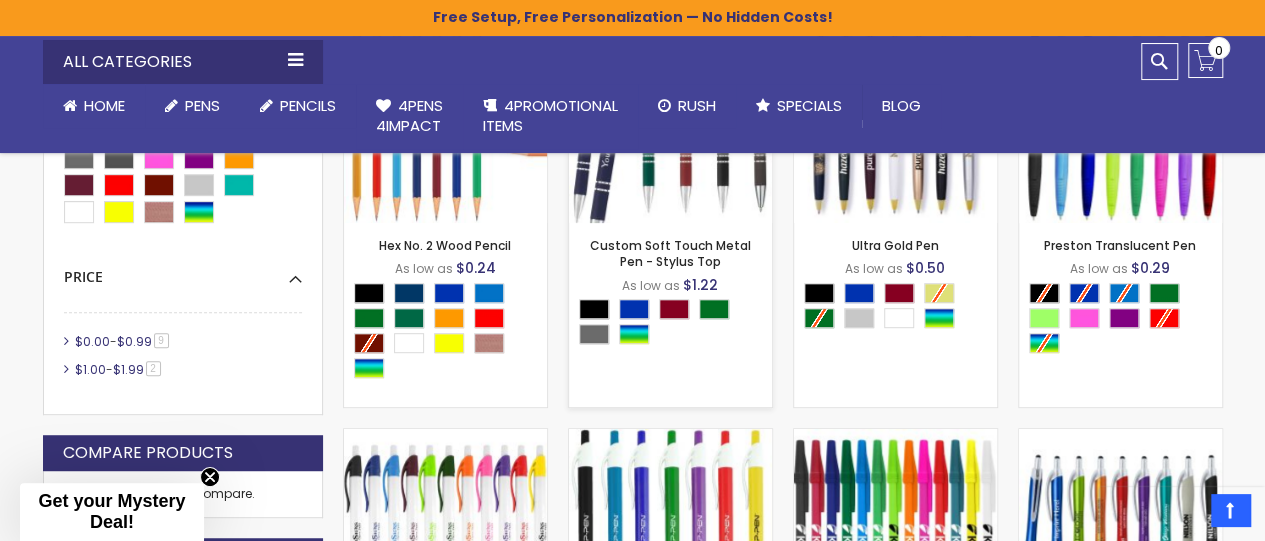 scroll, scrollTop: 600, scrollLeft: 0, axis: vertical 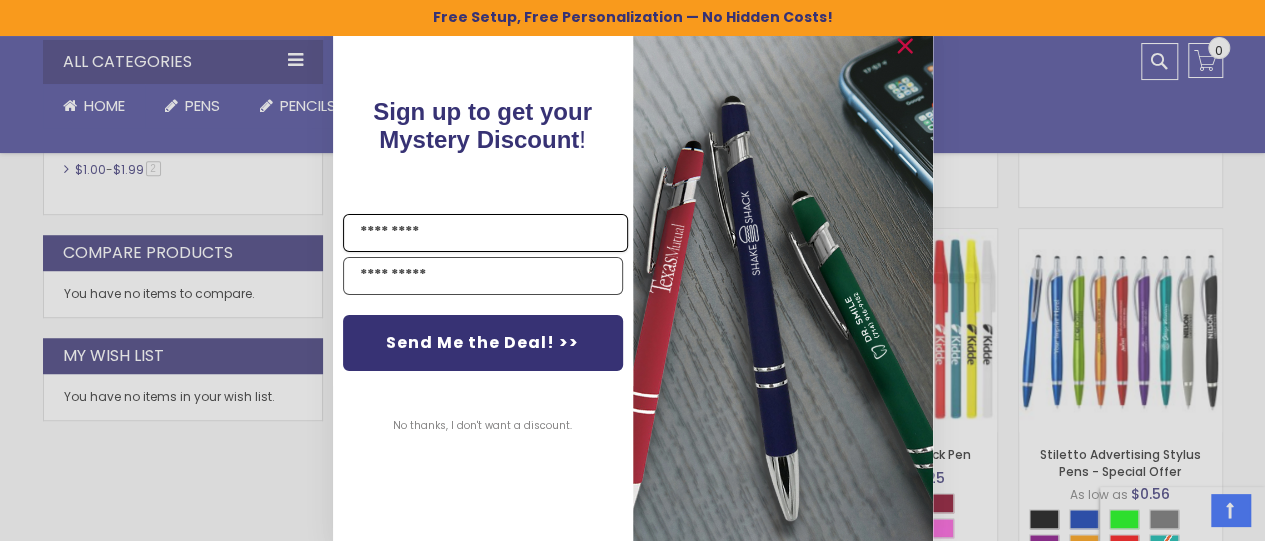 click on "Name" at bounding box center [485, 233] 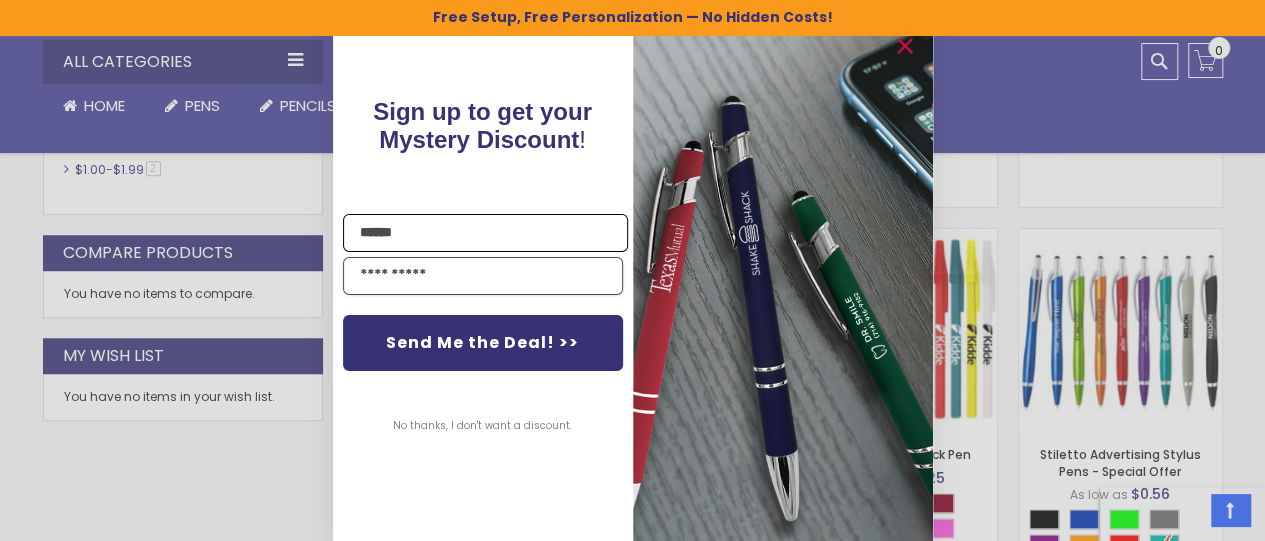 type on "**********" 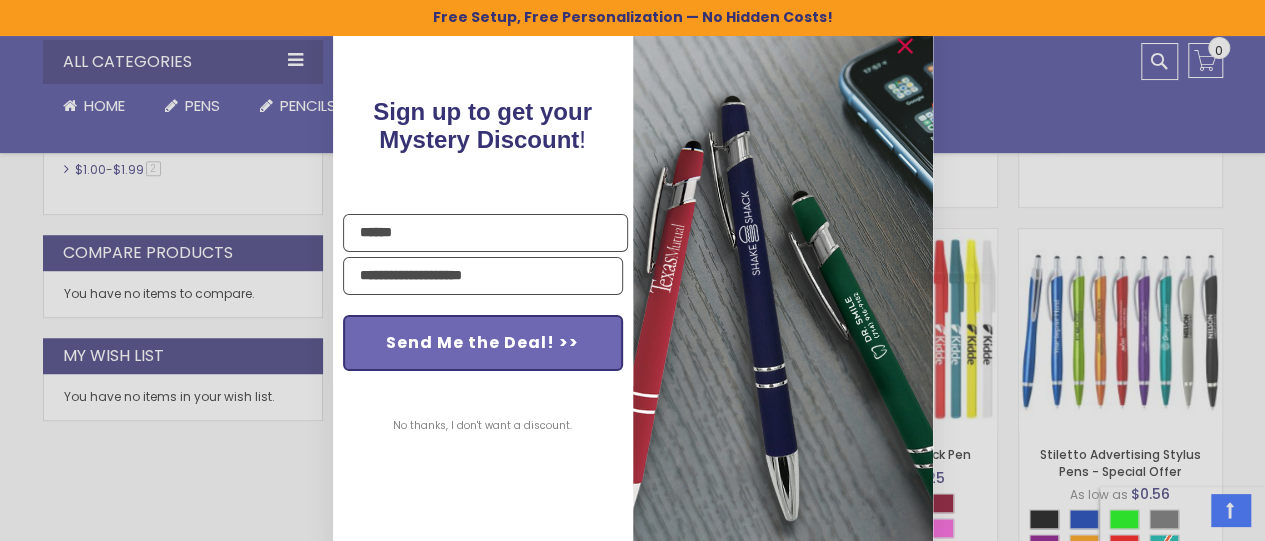 click on "Send Me the Deal! >>" at bounding box center [483, 343] 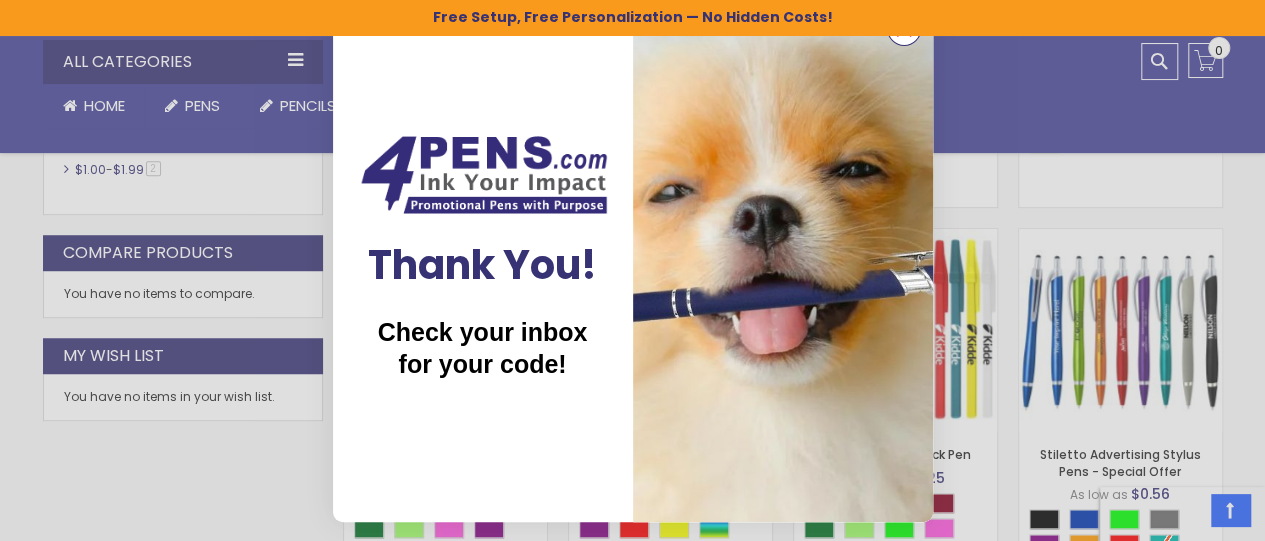 scroll, scrollTop: 0, scrollLeft: 0, axis: both 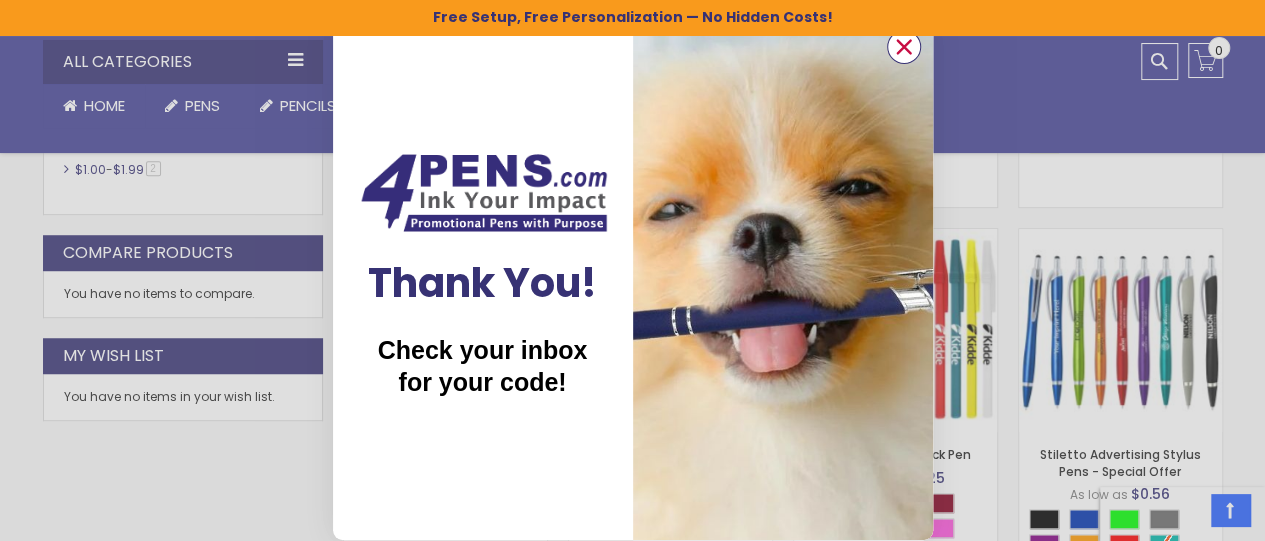 click 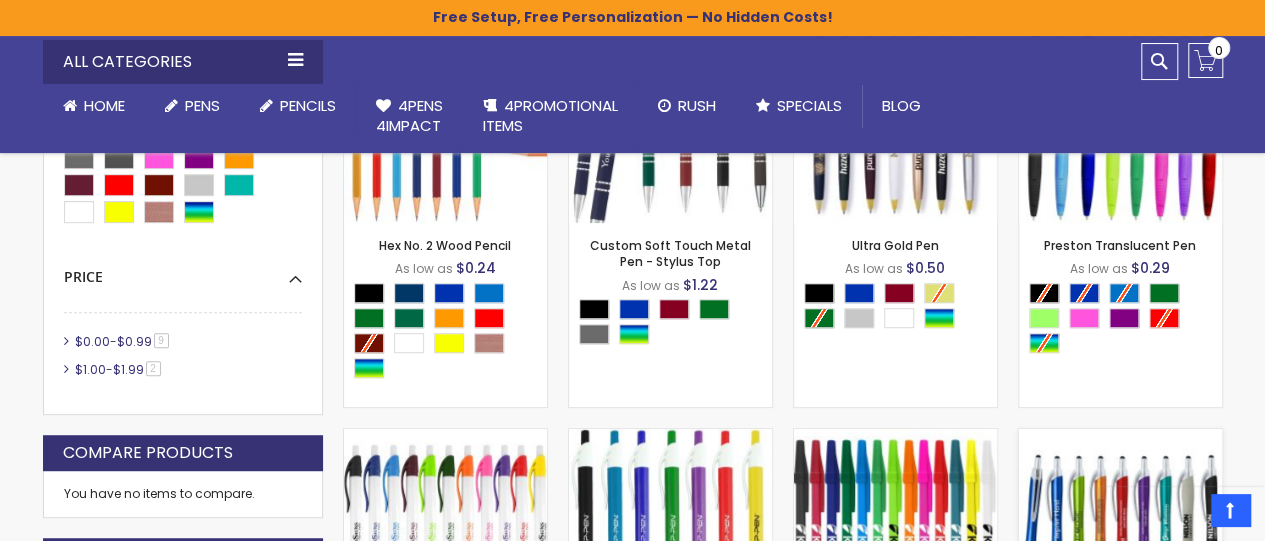 scroll, scrollTop: 200, scrollLeft: 0, axis: vertical 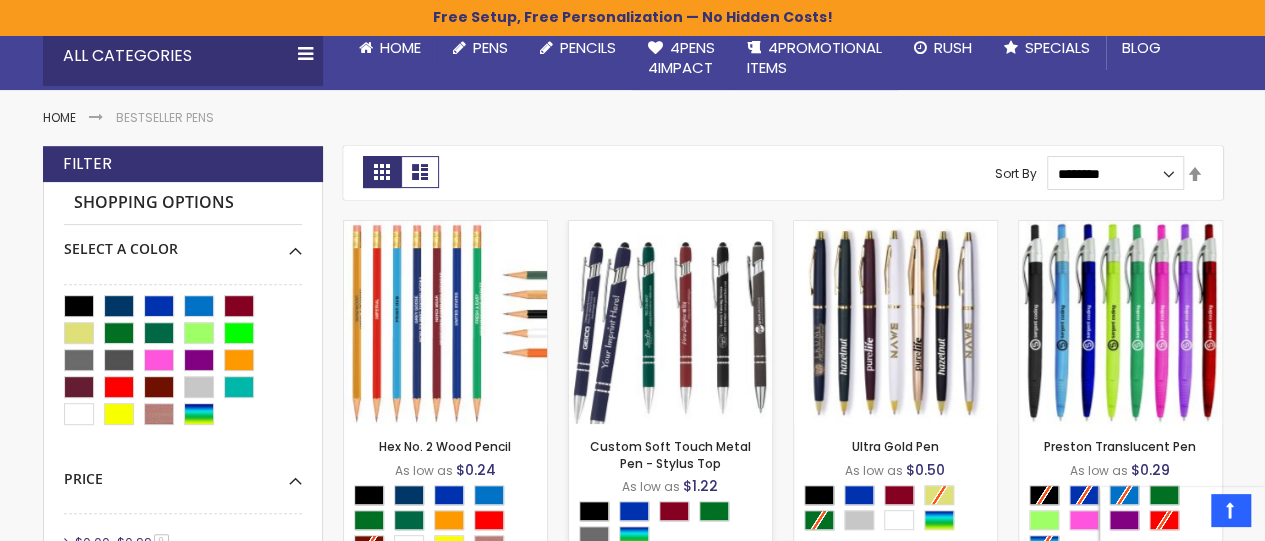 click on "-
**
+
Add to Cart" at bounding box center (670, 391) 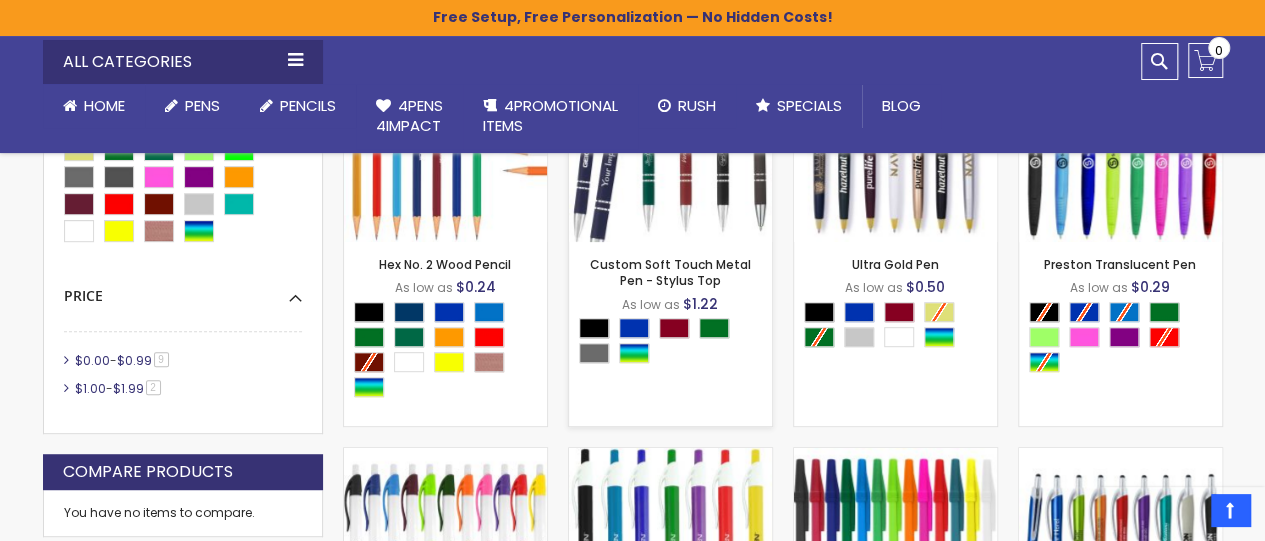 scroll, scrollTop: 400, scrollLeft: 0, axis: vertical 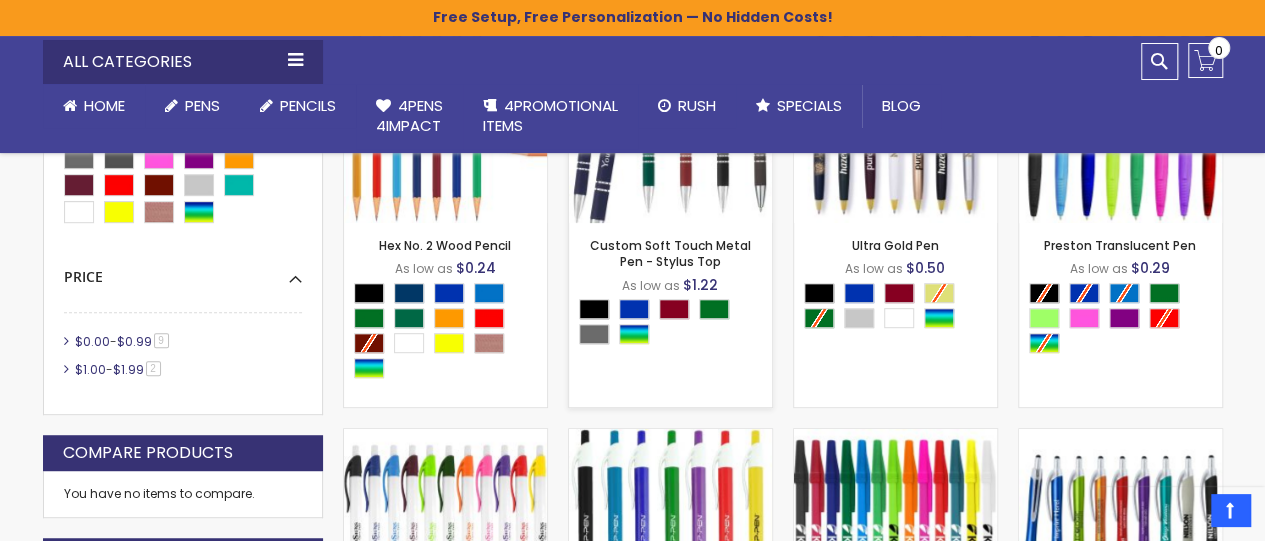 click on "Custom Soft Touch Metal Pen - Stylus Top
As low as
$1.22
-
**
+" at bounding box center (670, 315) 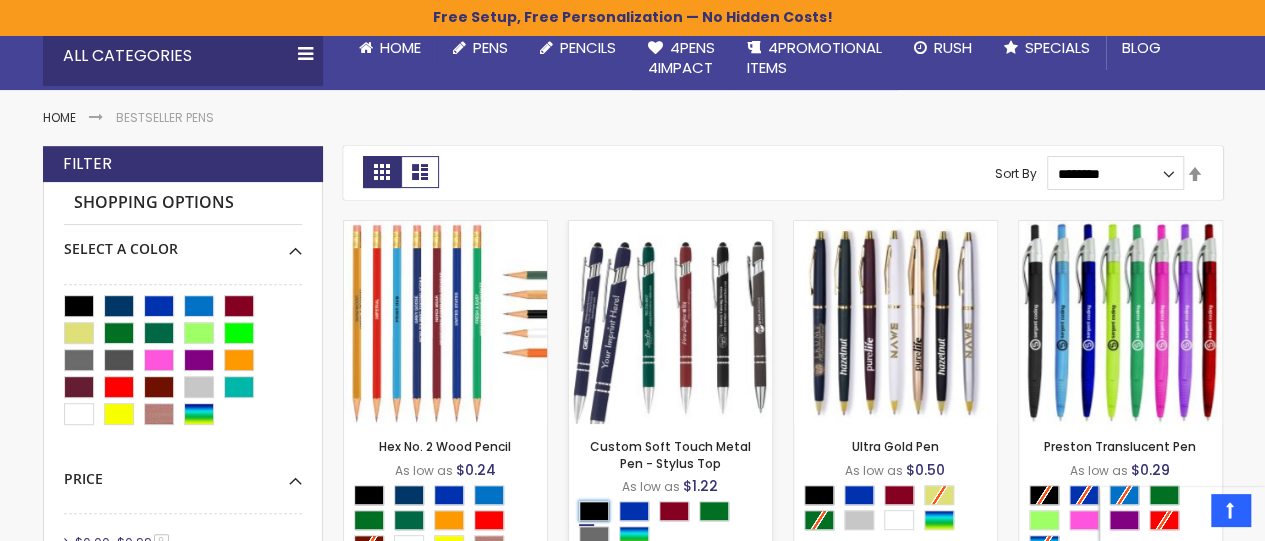 click at bounding box center [594, 511] 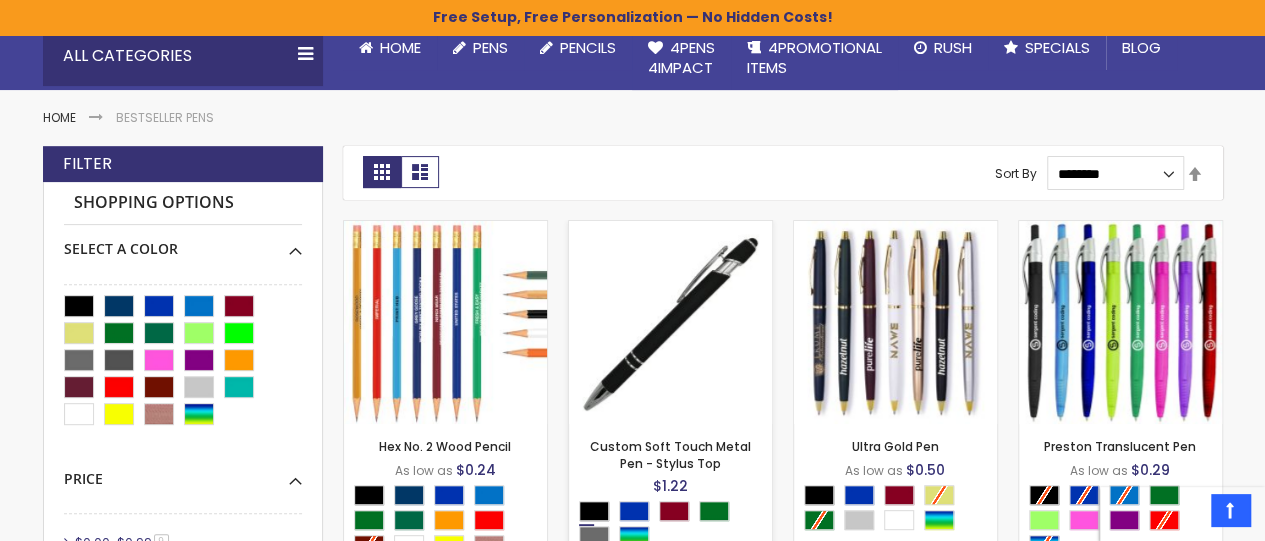 click at bounding box center [670, 322] 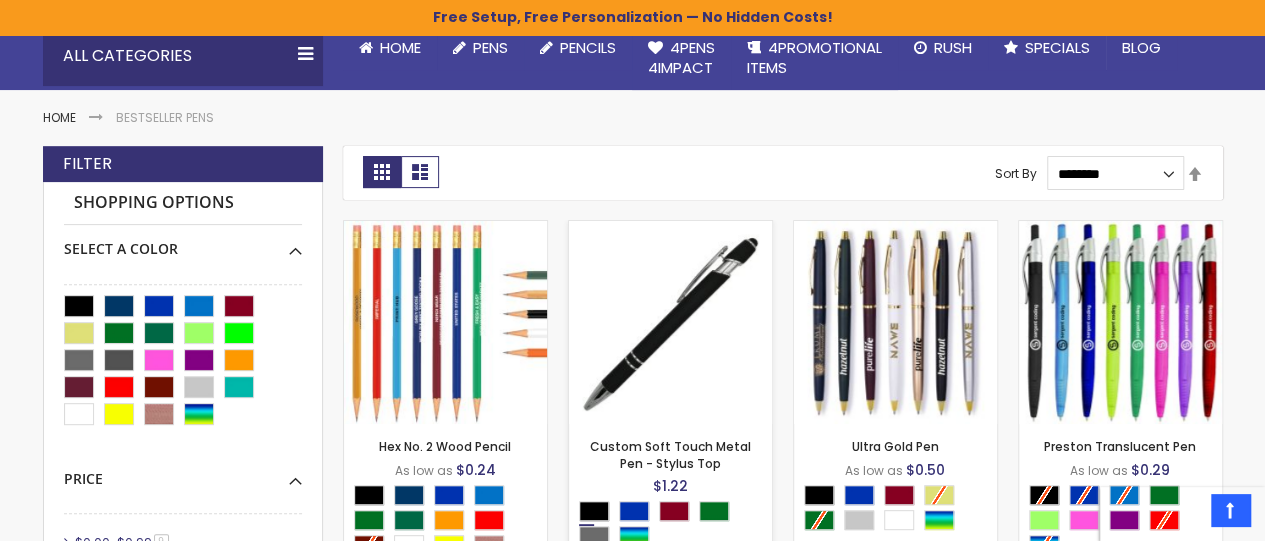 scroll, scrollTop: 0, scrollLeft: 0, axis: both 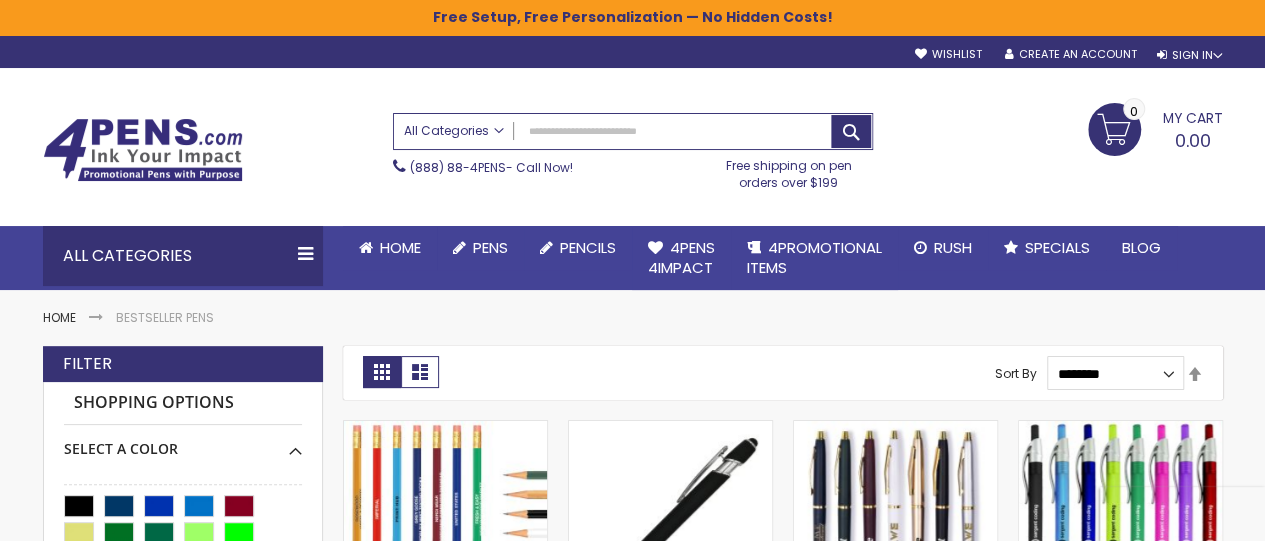 click on "All Categories" at bounding box center (454, 130) 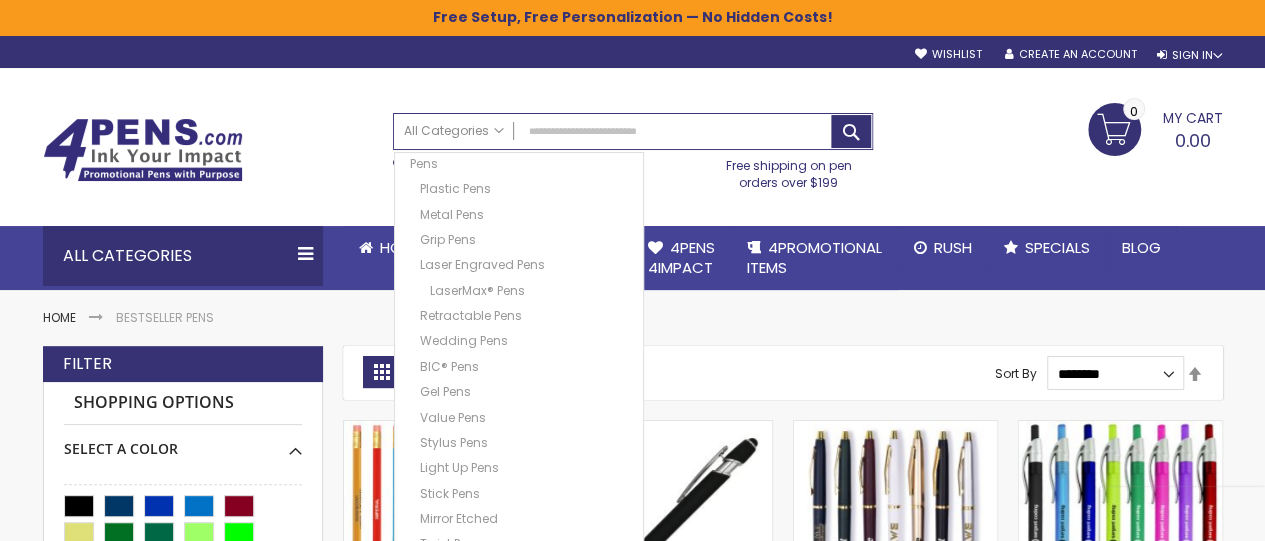 scroll, scrollTop: 0, scrollLeft: 0, axis: both 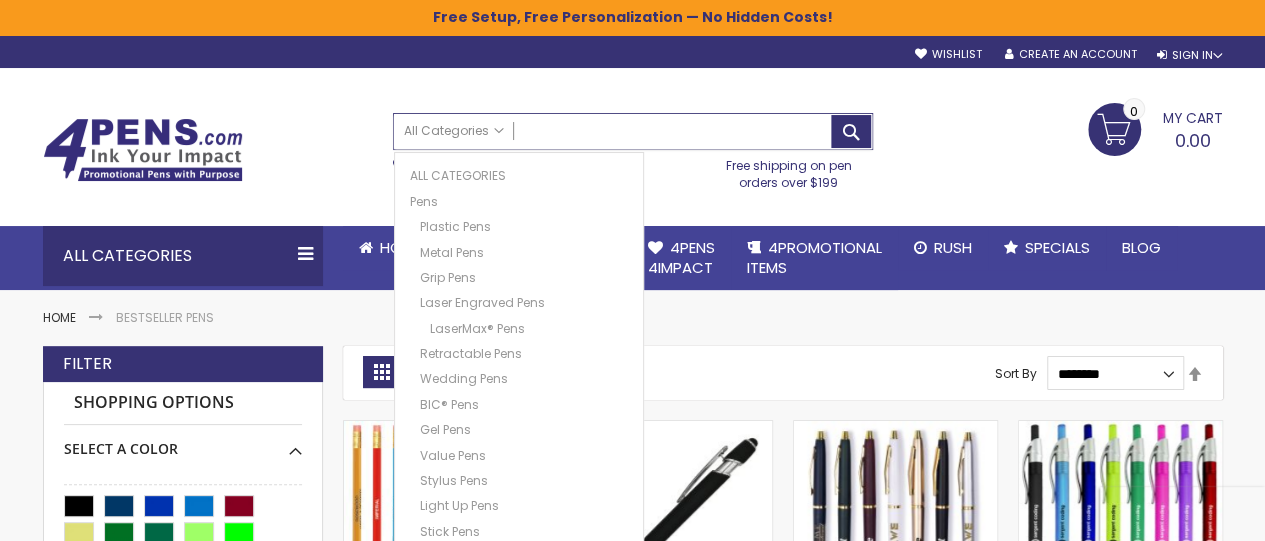 click on "Search" at bounding box center [633, 131] 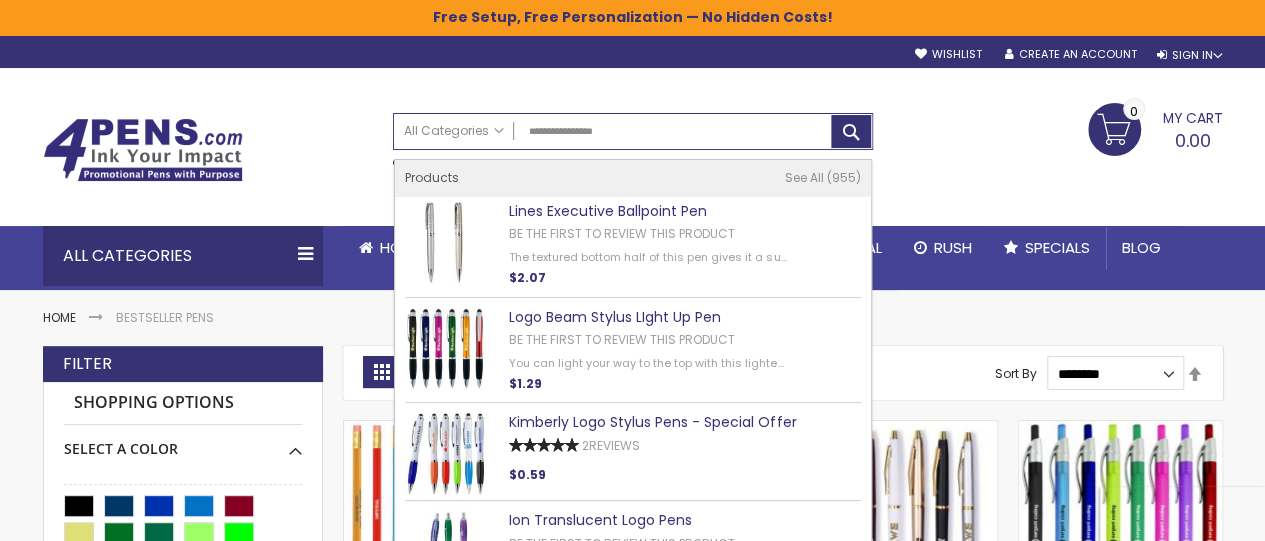 type on "**********" 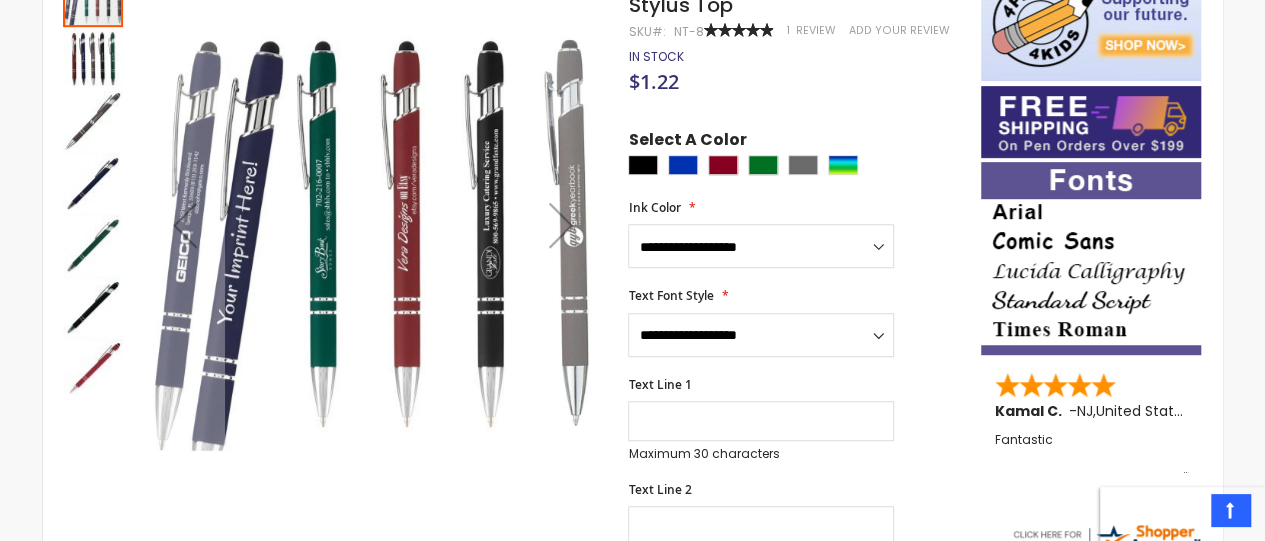 scroll, scrollTop: 436, scrollLeft: 0, axis: vertical 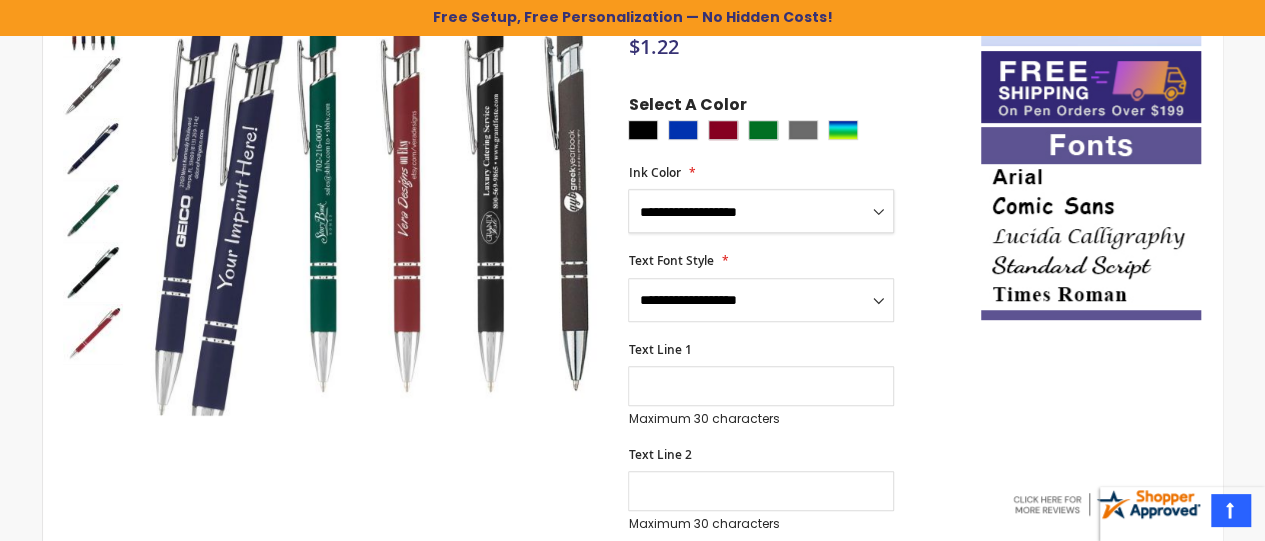 click on "**********" at bounding box center (761, 211) 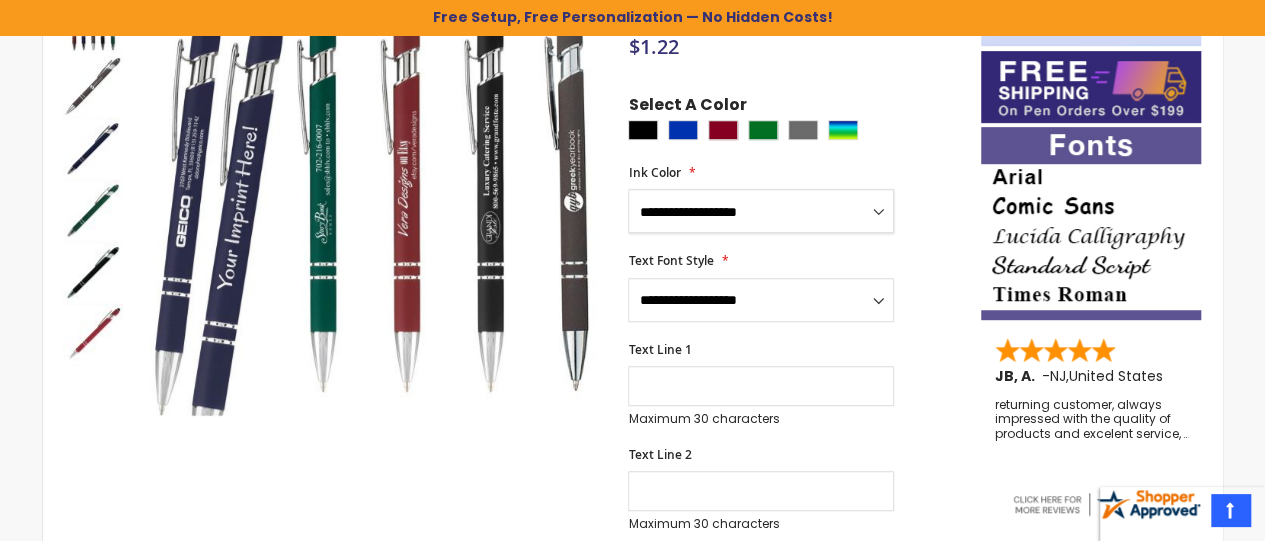 select on "**" 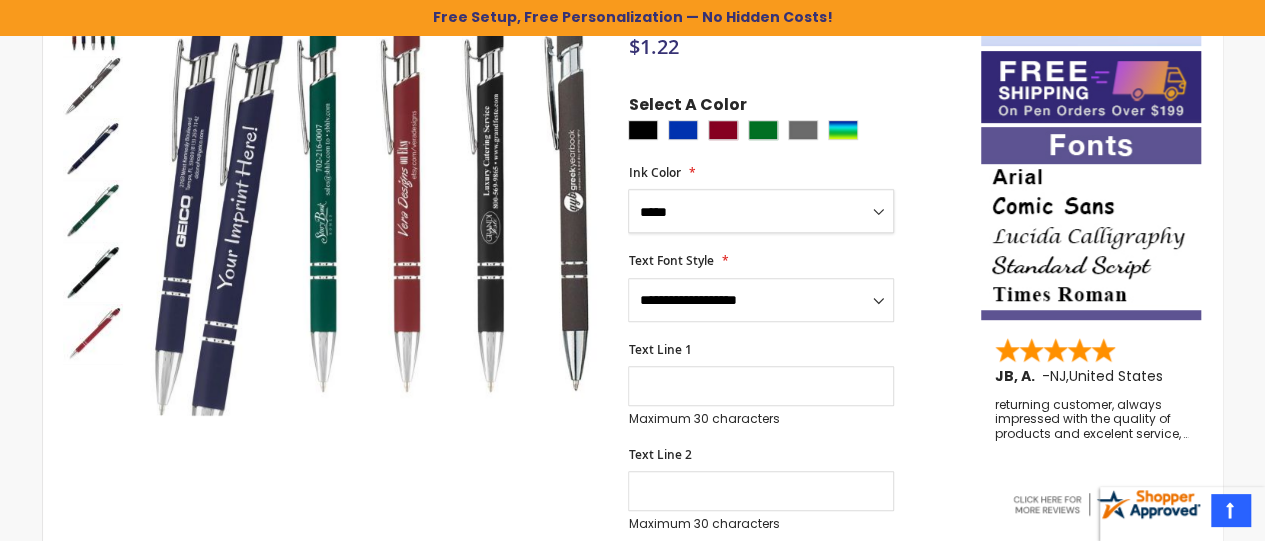 click on "**********" at bounding box center [761, 211] 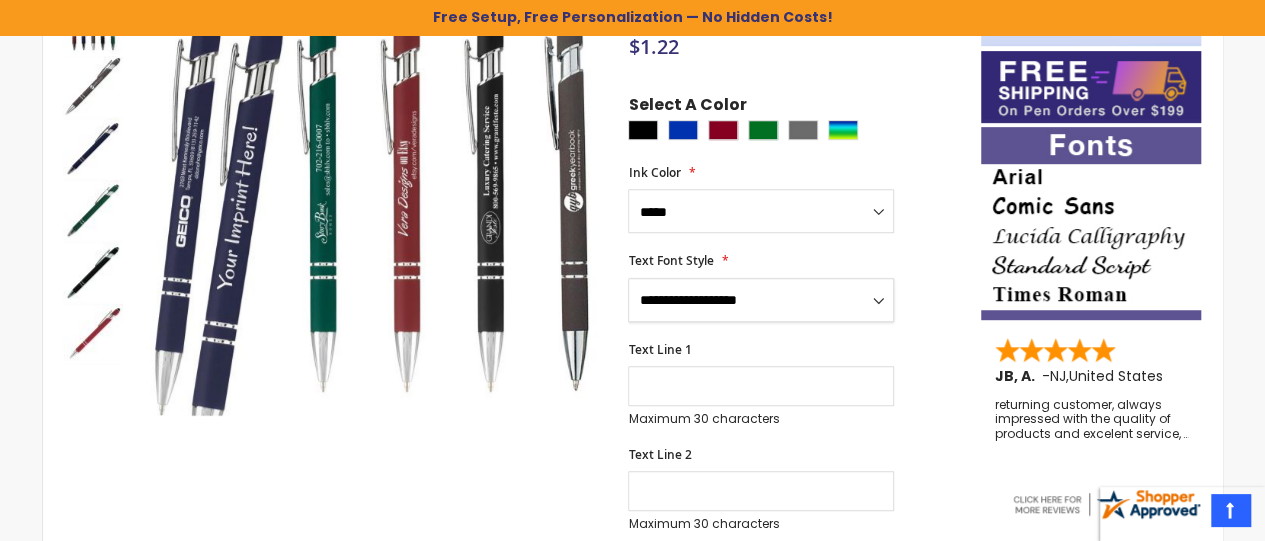 click on "**********" at bounding box center (761, 300) 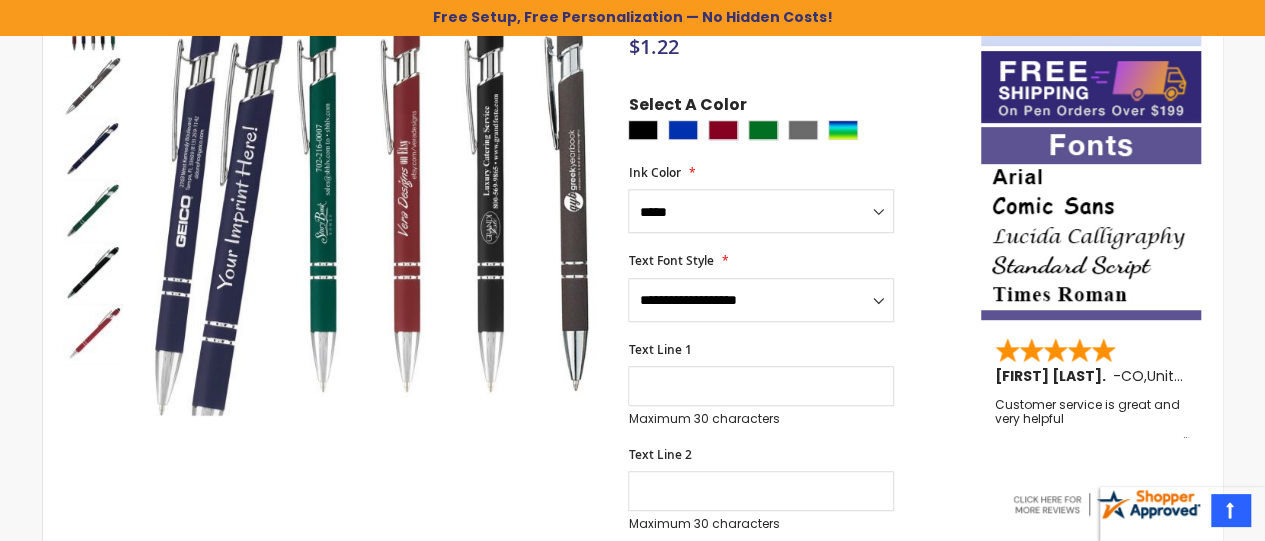 click on "**********" at bounding box center (794, 287) 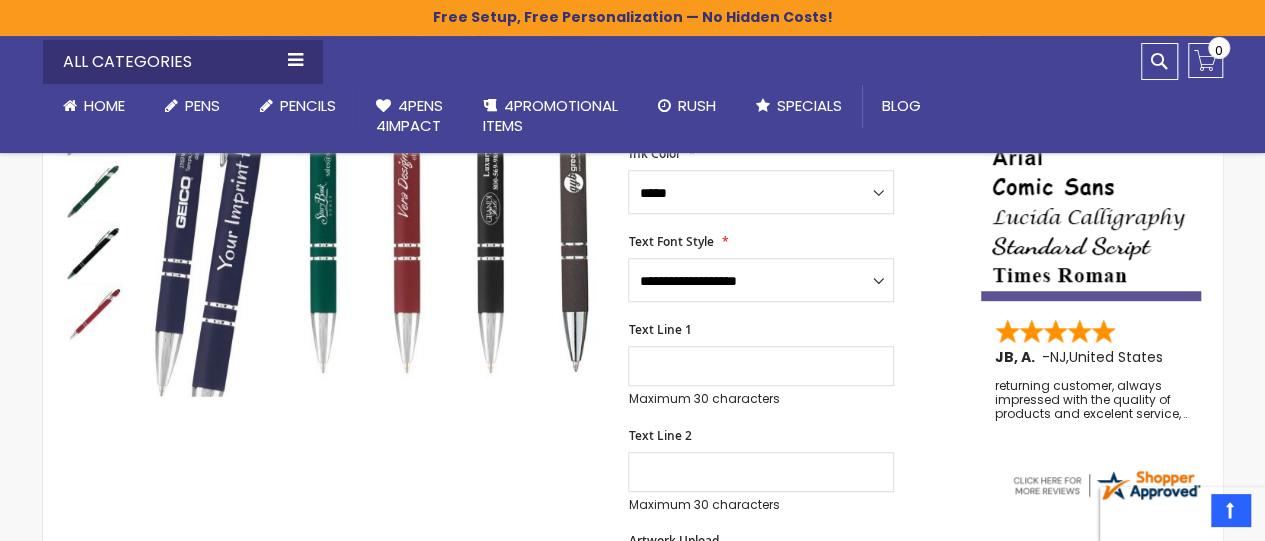 scroll, scrollTop: 436, scrollLeft: 0, axis: vertical 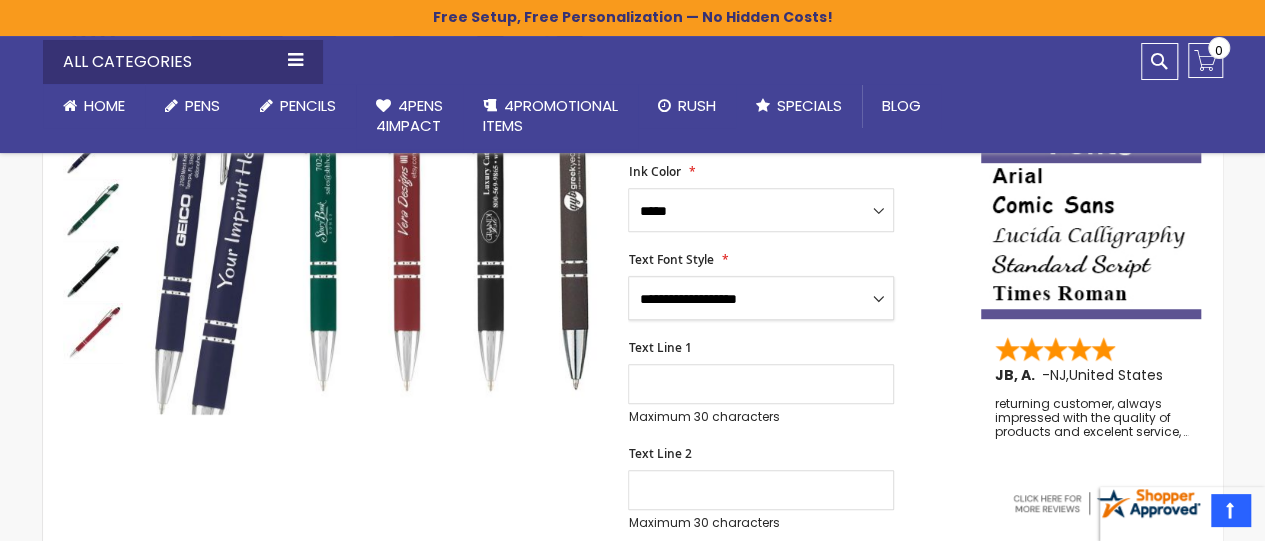 click on "**********" at bounding box center (761, 298) 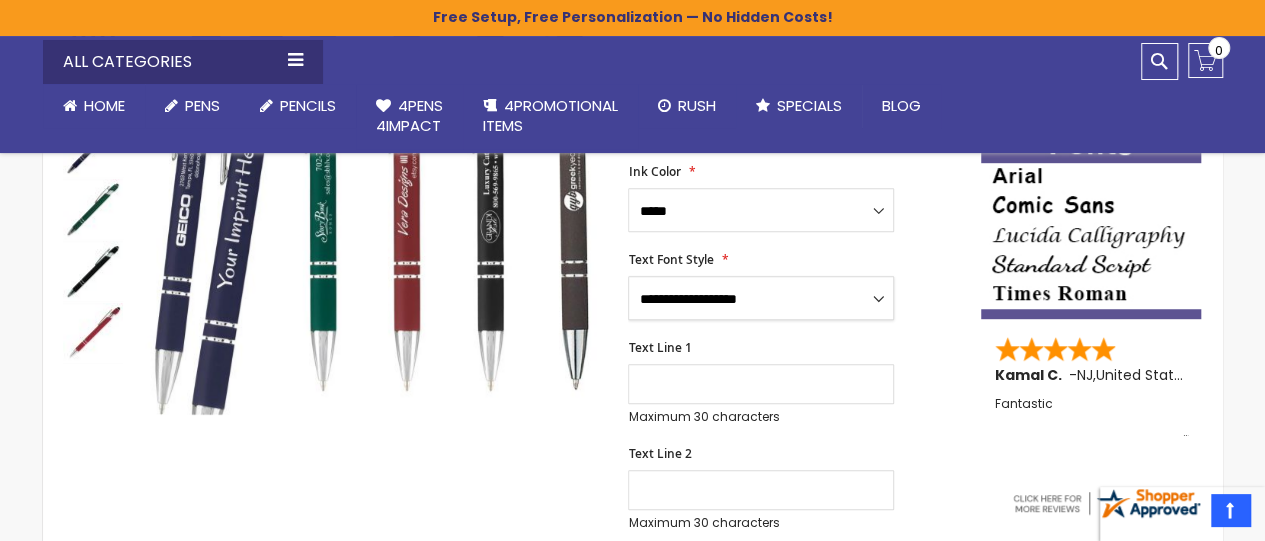 select on "**" 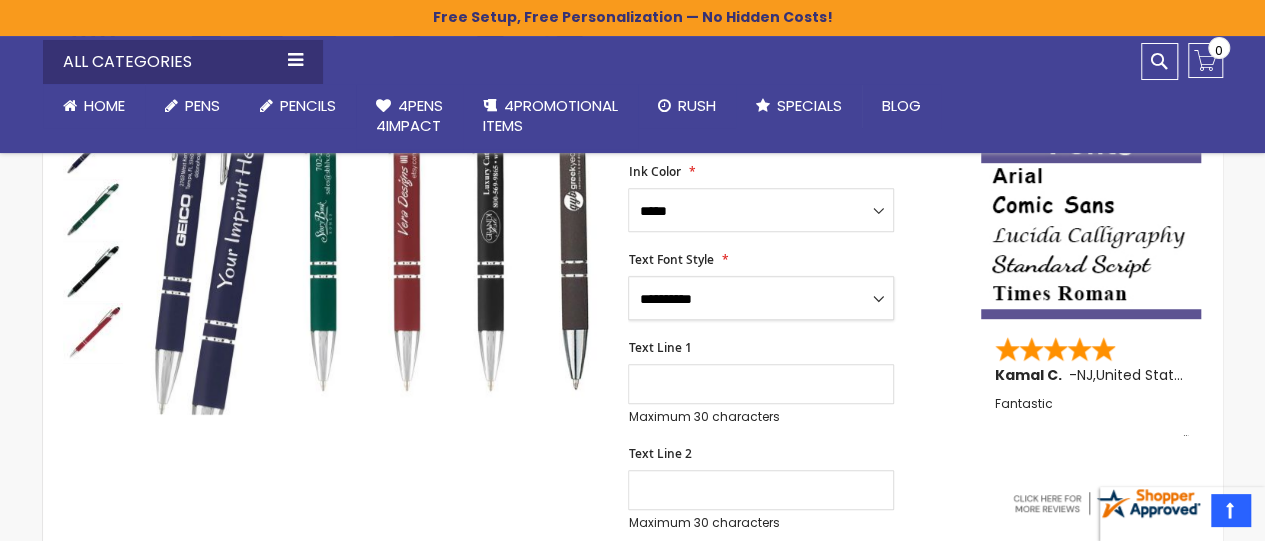 click on "**********" at bounding box center [761, 298] 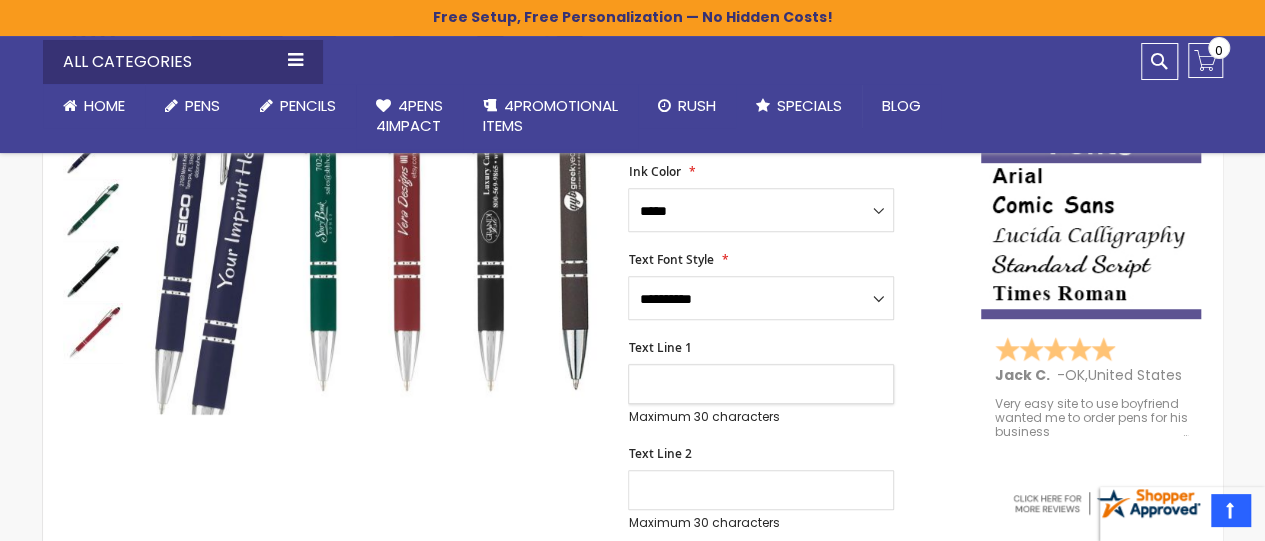 click on "Text Line 1" at bounding box center [761, 384] 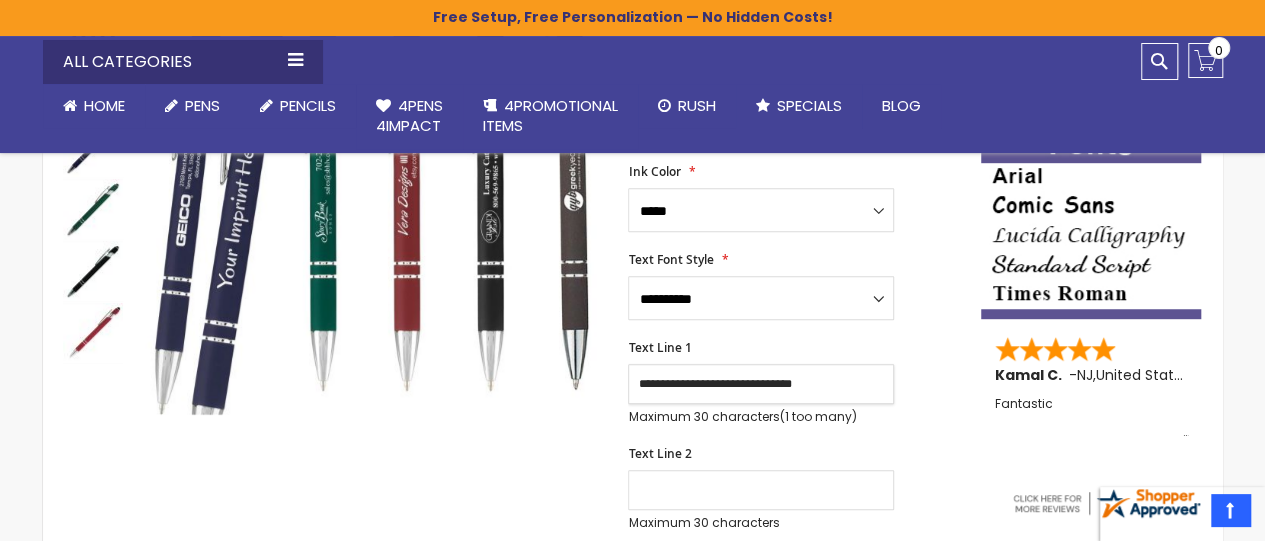 click on "**********" at bounding box center (761, 384) 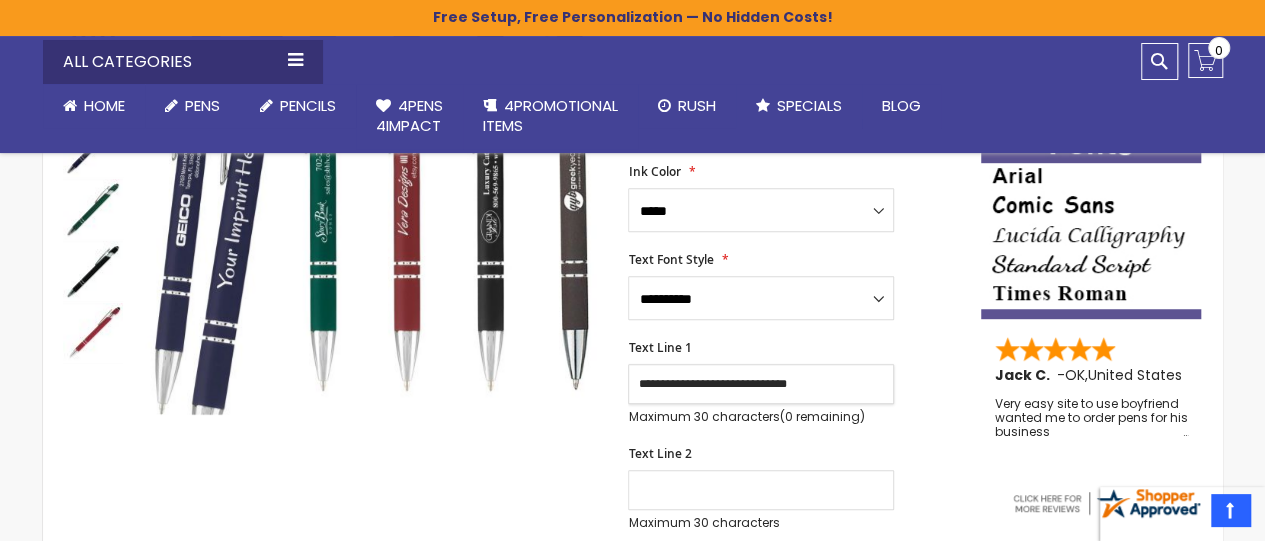 type on "**********" 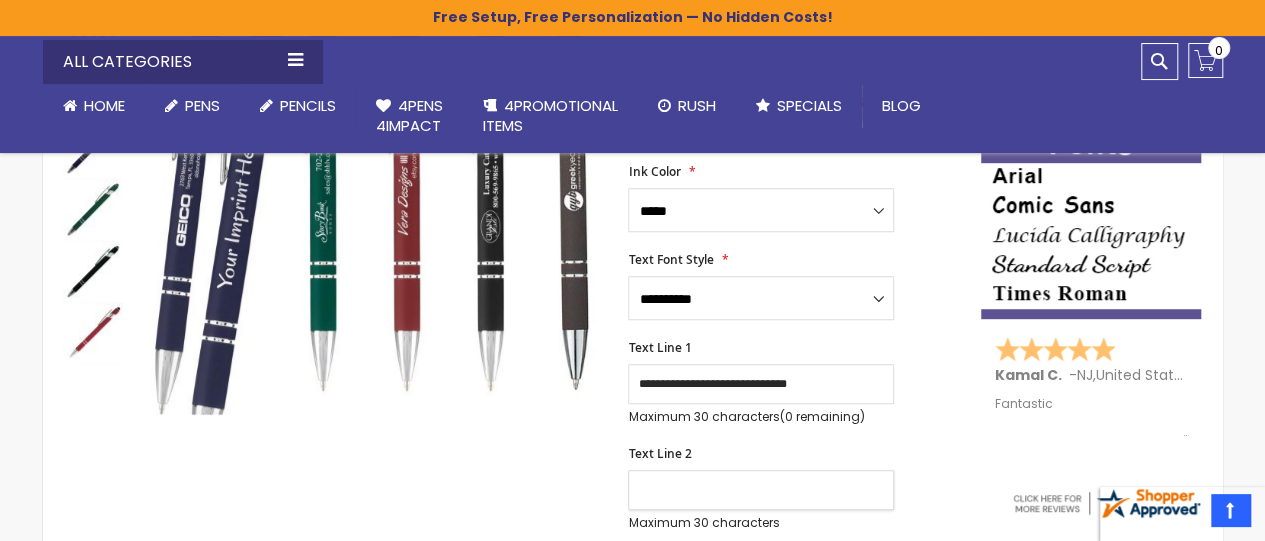 click on "Text Line 2" at bounding box center (761, 490) 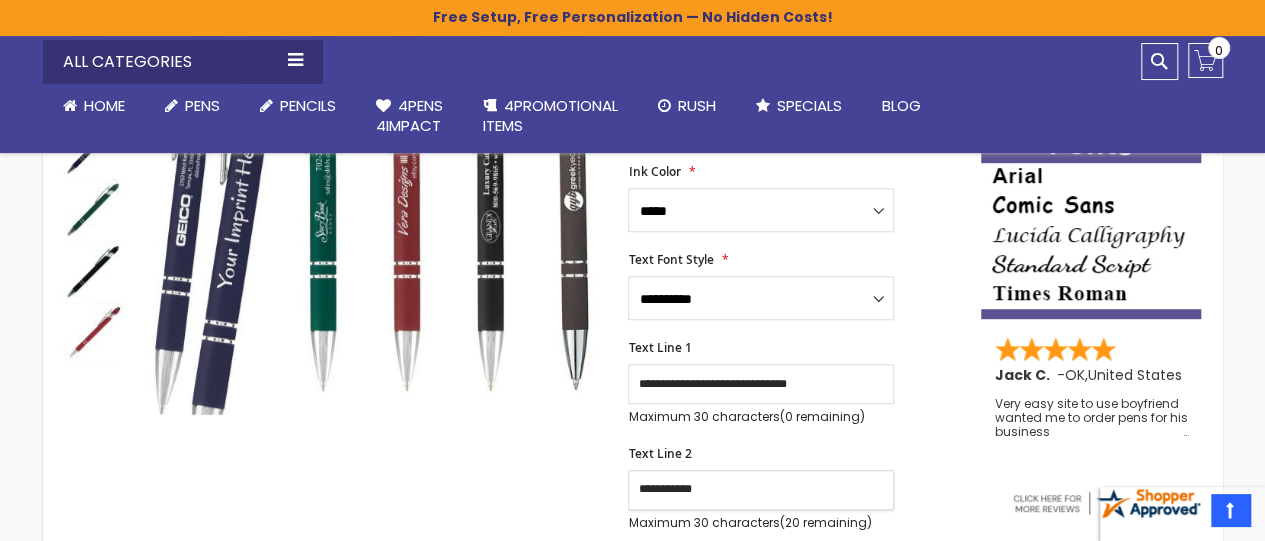 type on "**********" 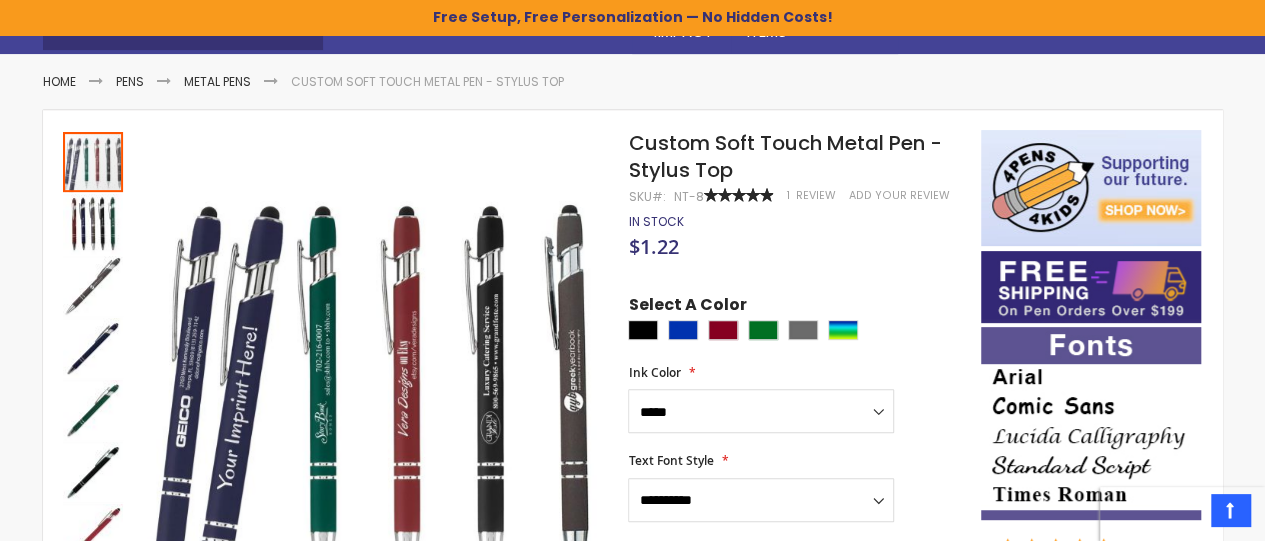 scroll, scrollTop: 36, scrollLeft: 0, axis: vertical 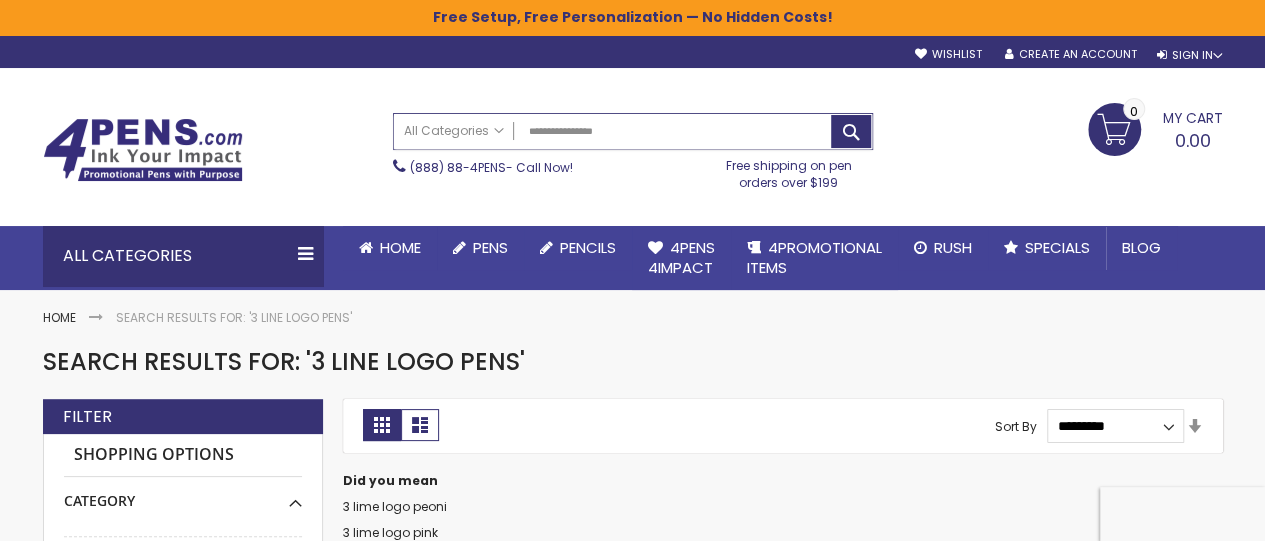 click on "**********" at bounding box center [633, 131] 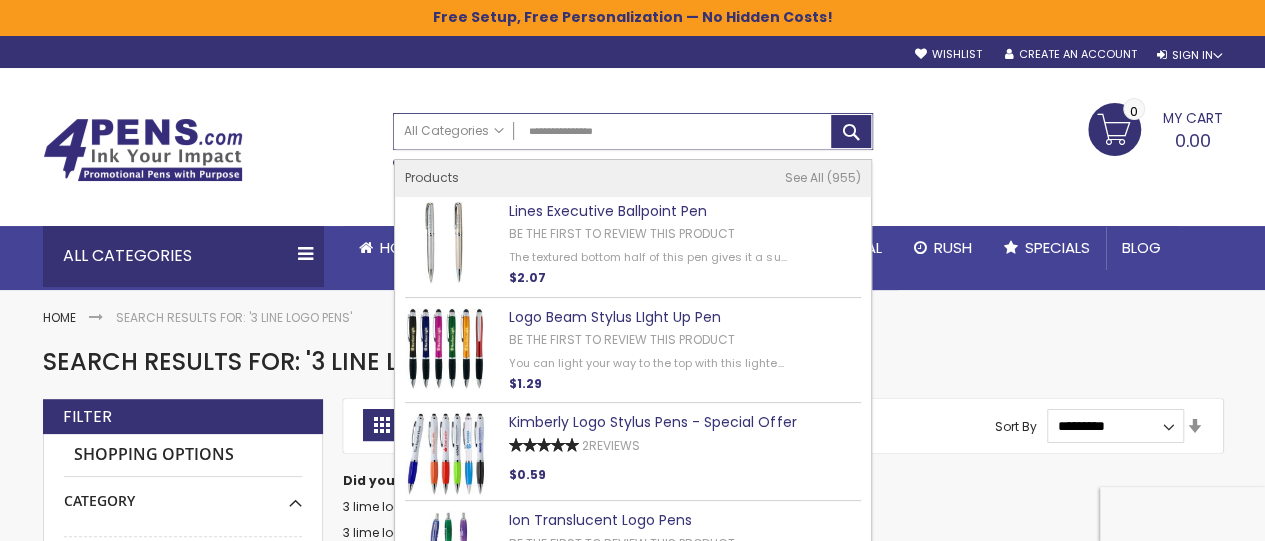 click on "**********" at bounding box center (633, 131) 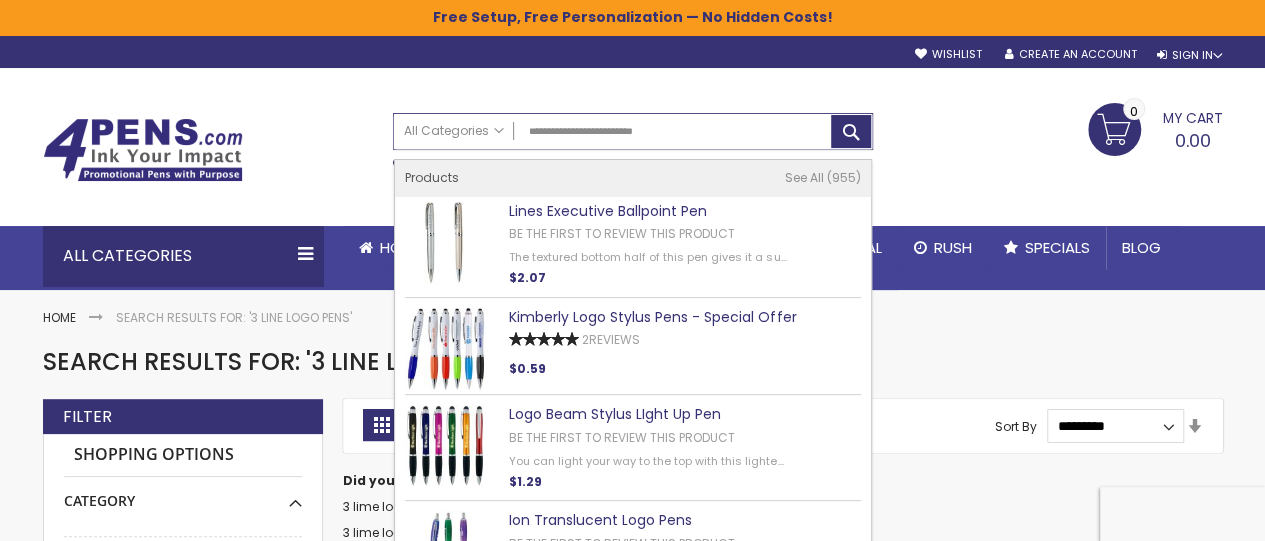 drag, startPoint x: 610, startPoint y: 131, endPoint x: 663, endPoint y: 139, distance: 53.600372 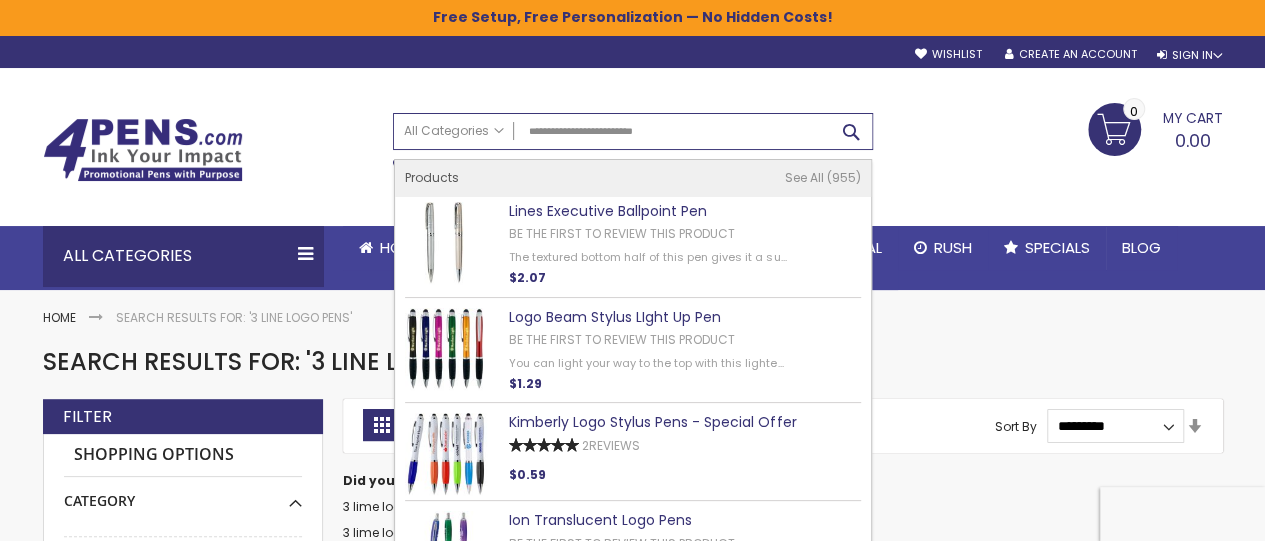 click on "Search" at bounding box center [851, 131] 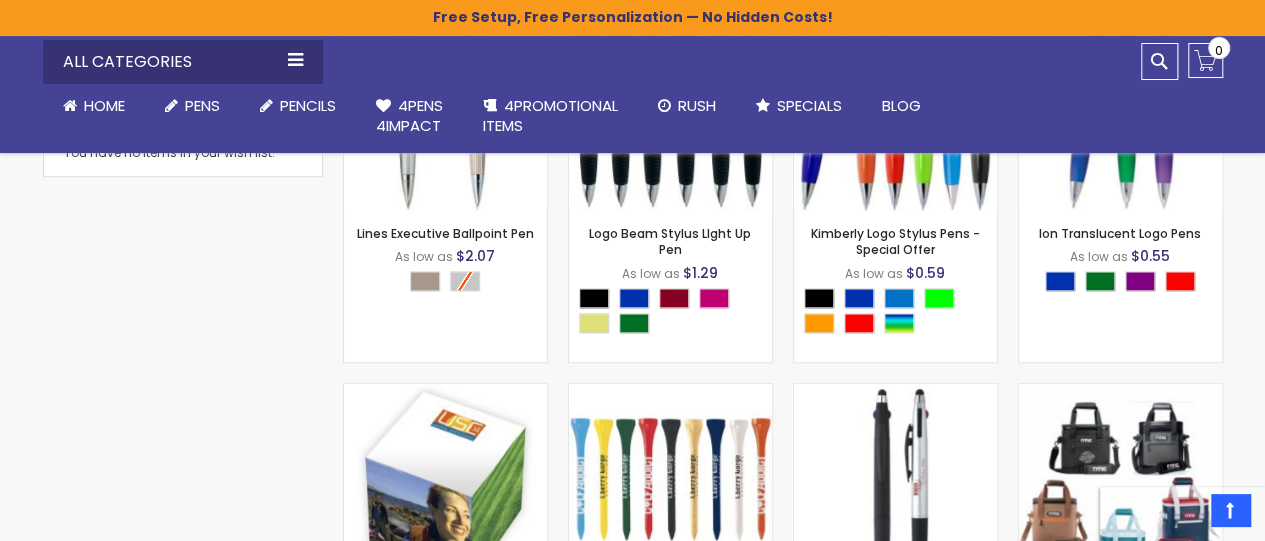 scroll, scrollTop: 0, scrollLeft: 0, axis: both 